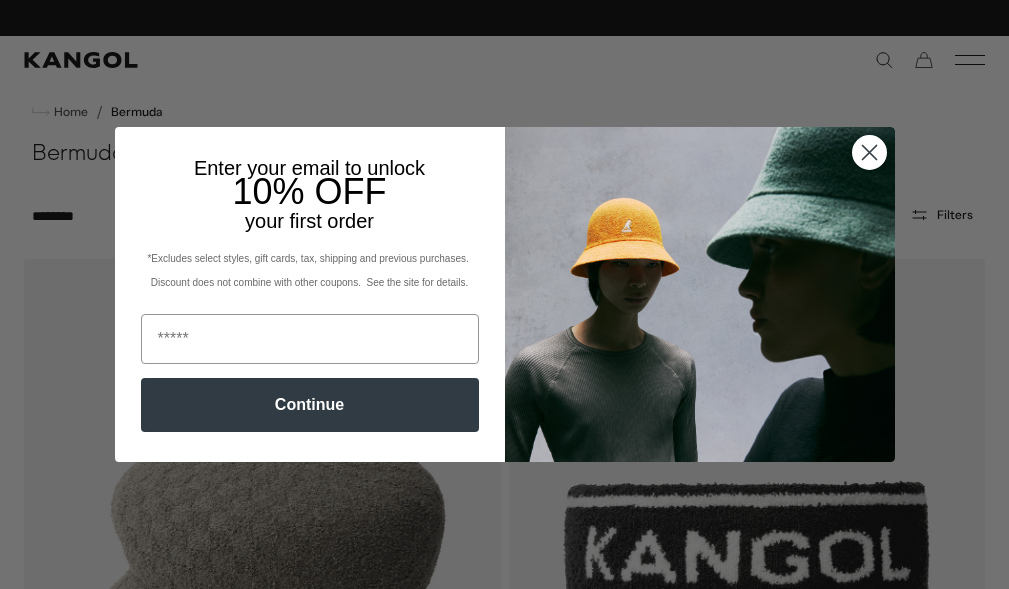 scroll, scrollTop: 420, scrollLeft: 0, axis: vertical 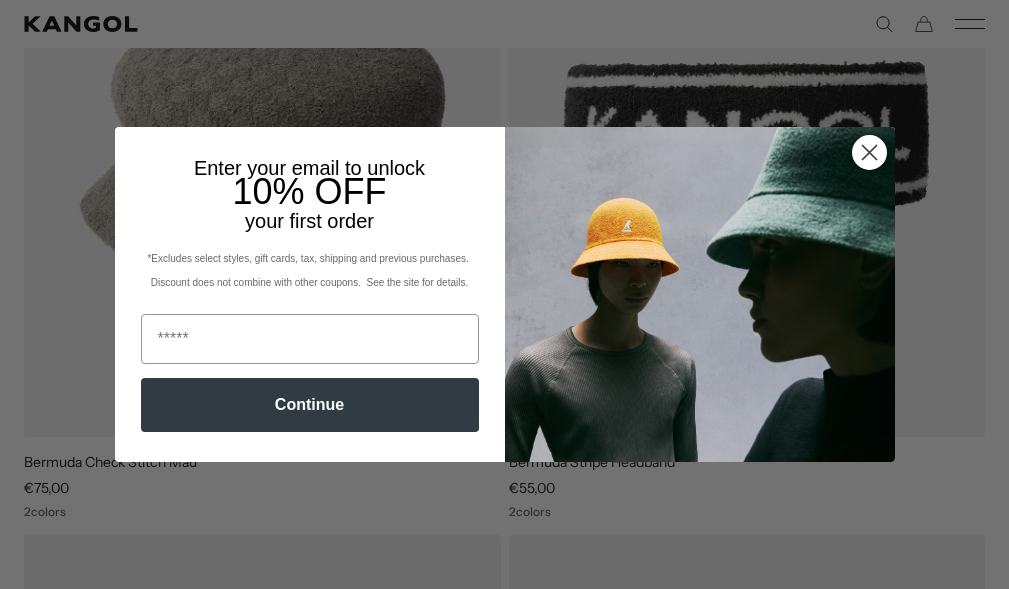 click 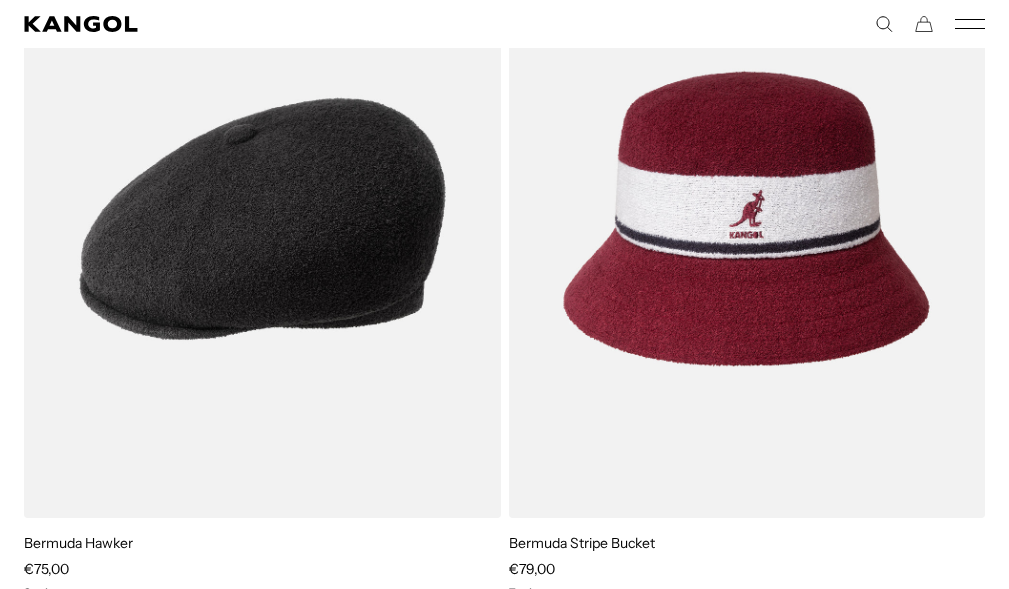 scroll, scrollTop: 1160, scrollLeft: 0, axis: vertical 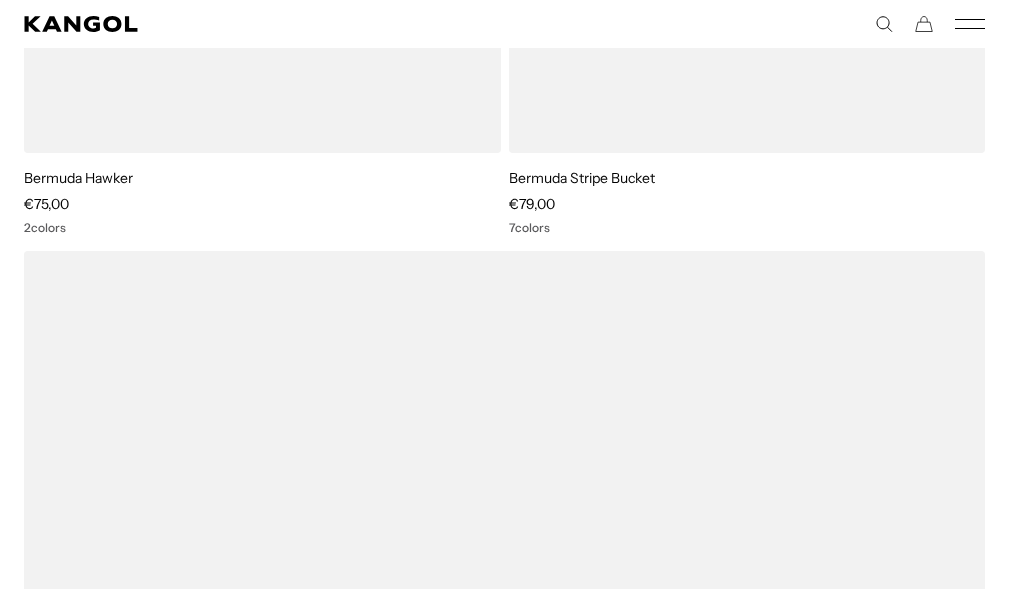 click on "KANGOLF
KANGOLF
Shop the KANGOLF Collection
Golf Accessories
All Golf
Icons
Icons" at bounding box center (504, 24) 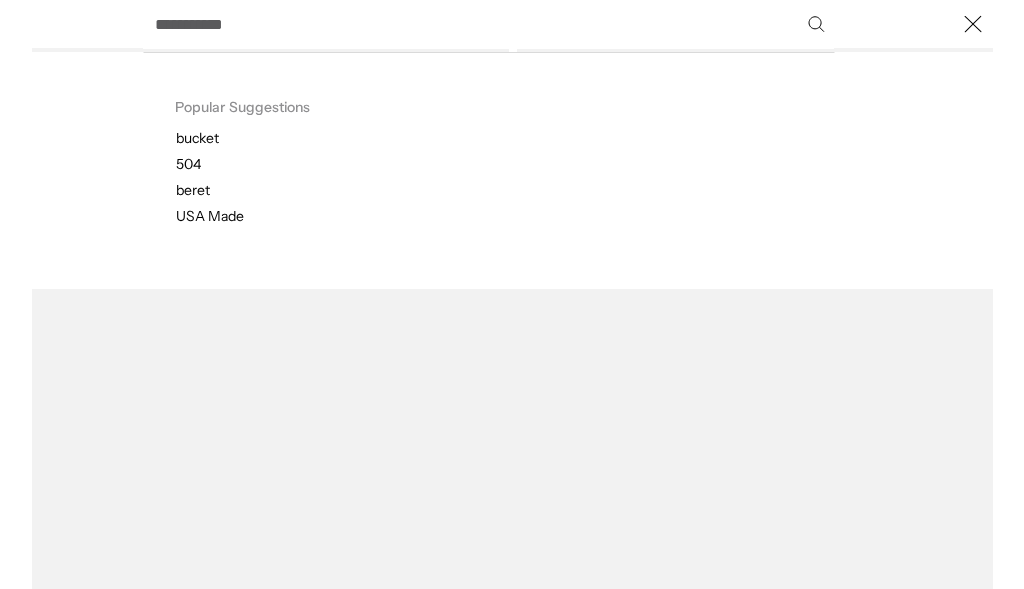 scroll, scrollTop: 1399, scrollLeft: 0, axis: vertical 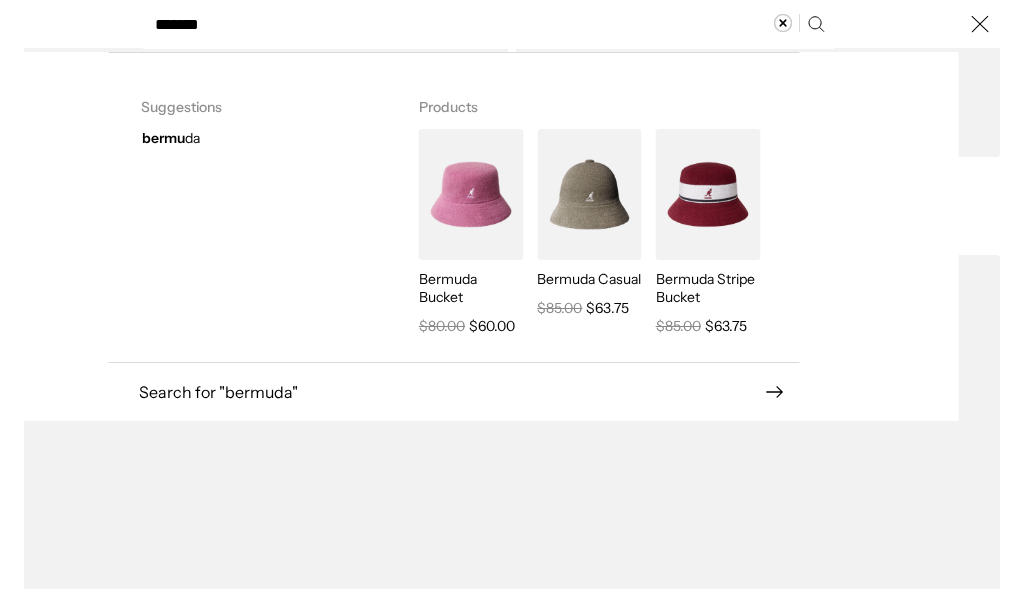 type on "*******" 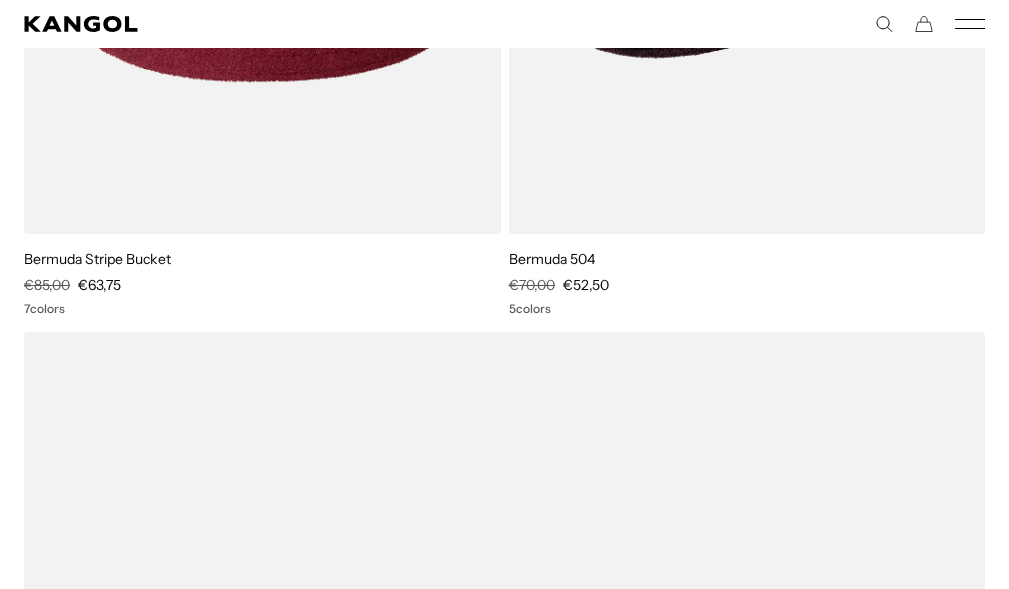 scroll, scrollTop: 10492, scrollLeft: 0, axis: vertical 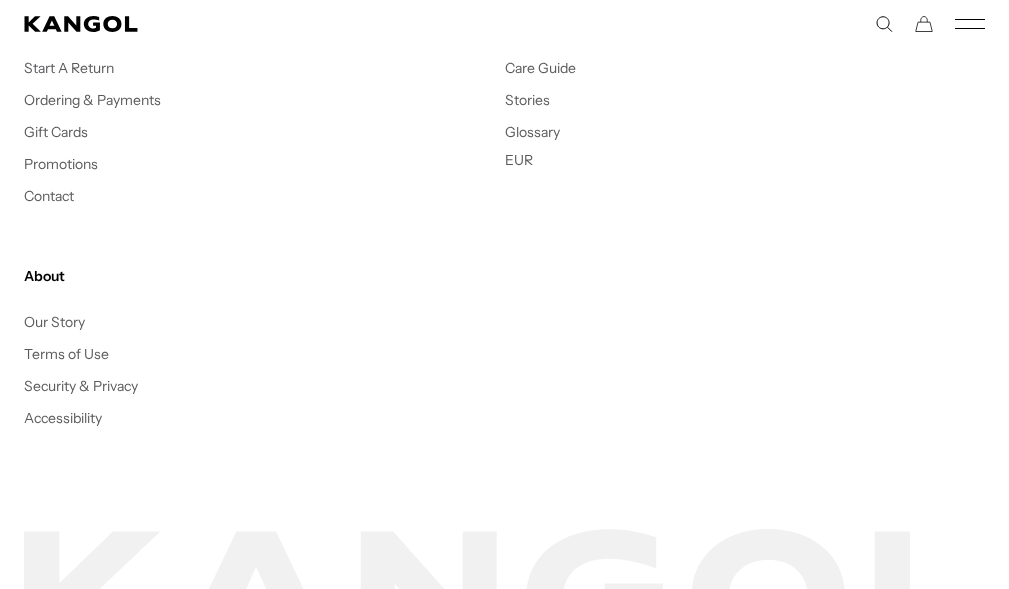 click 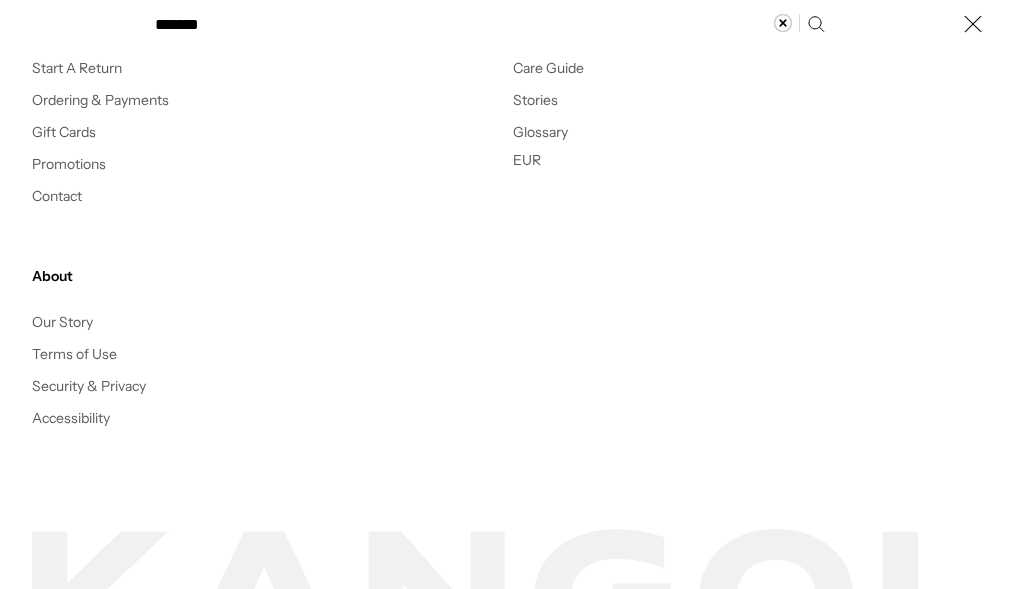 scroll, scrollTop: 11754, scrollLeft: 0, axis: vertical 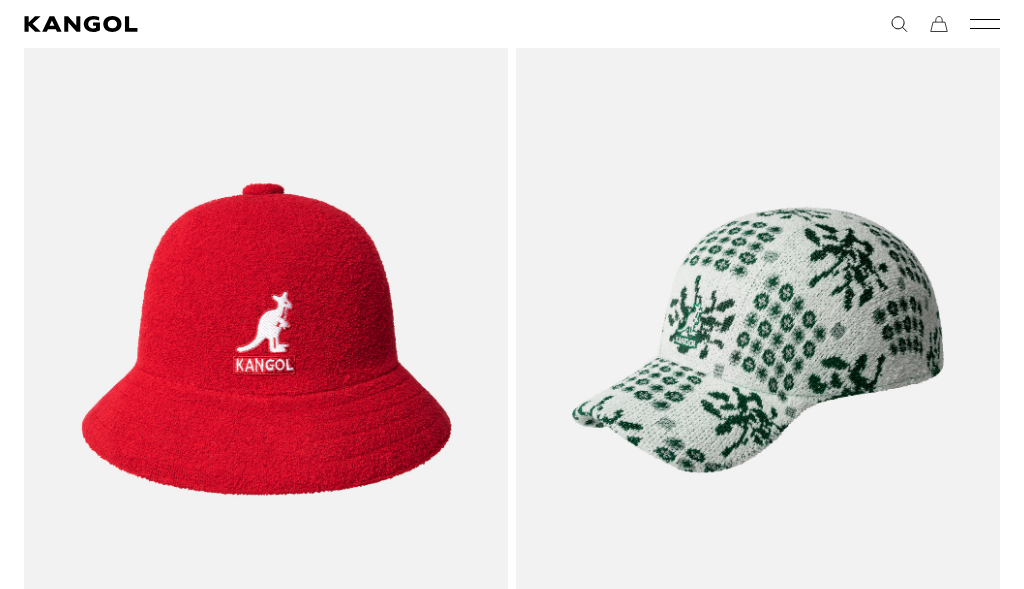 type on "*****" 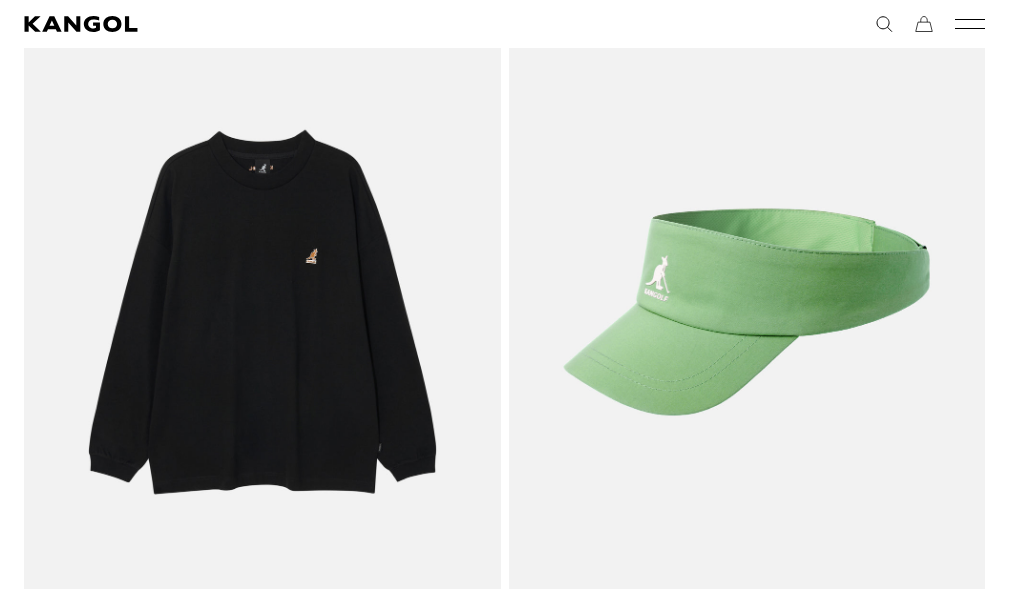 scroll, scrollTop: 3073, scrollLeft: 0, axis: vertical 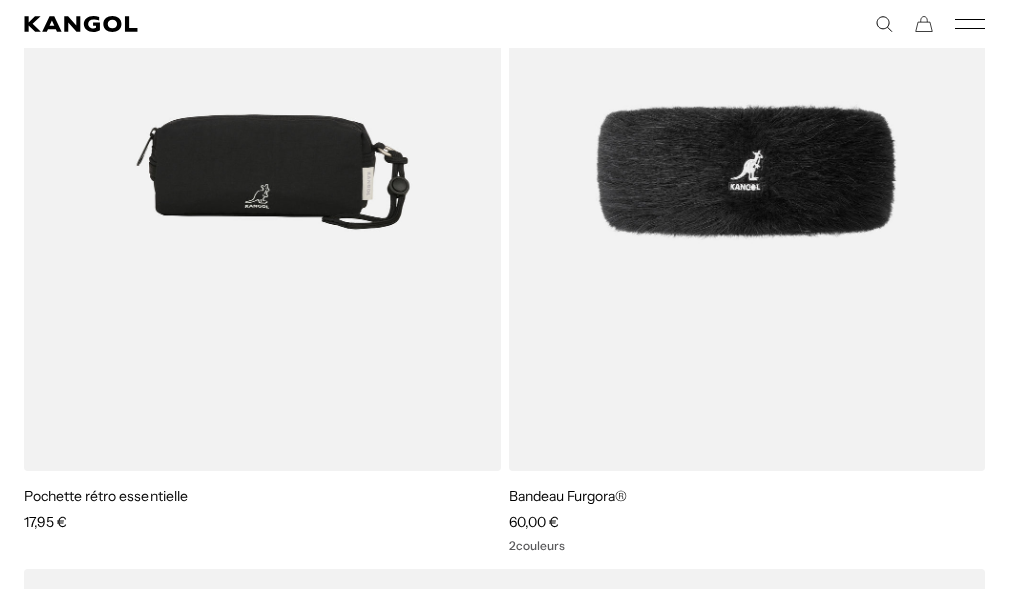 click on "Suggestions populaires seau 504 béret Fabriqué aux États-Unis
Produits populaires
Tropic™ 504 Ventair
Prix régulier
48,98 €
Prix de vente
65,00 €" at bounding box center [745, 24] 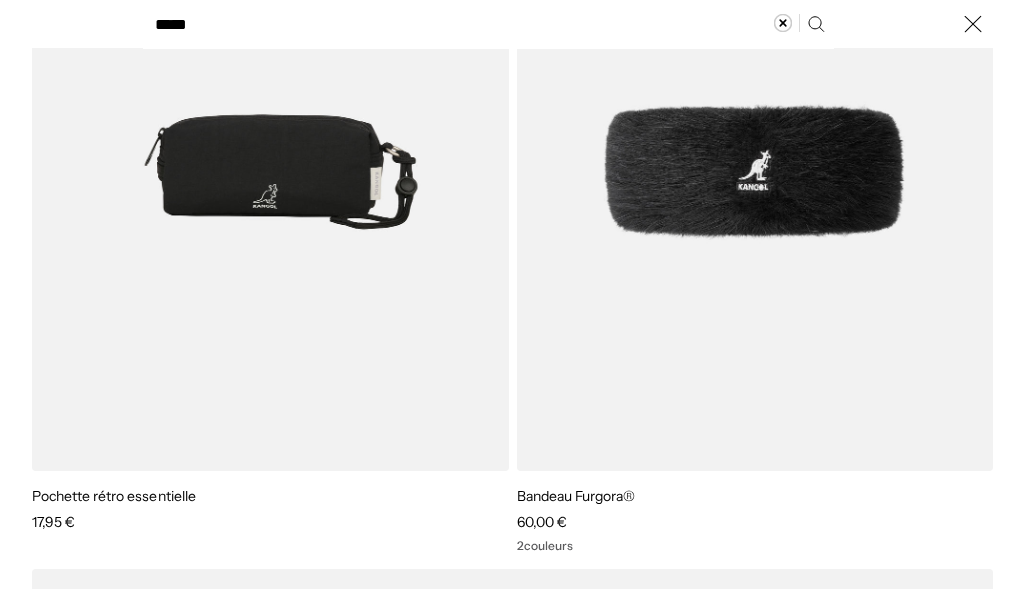 scroll, scrollTop: 6698, scrollLeft: 0, axis: vertical 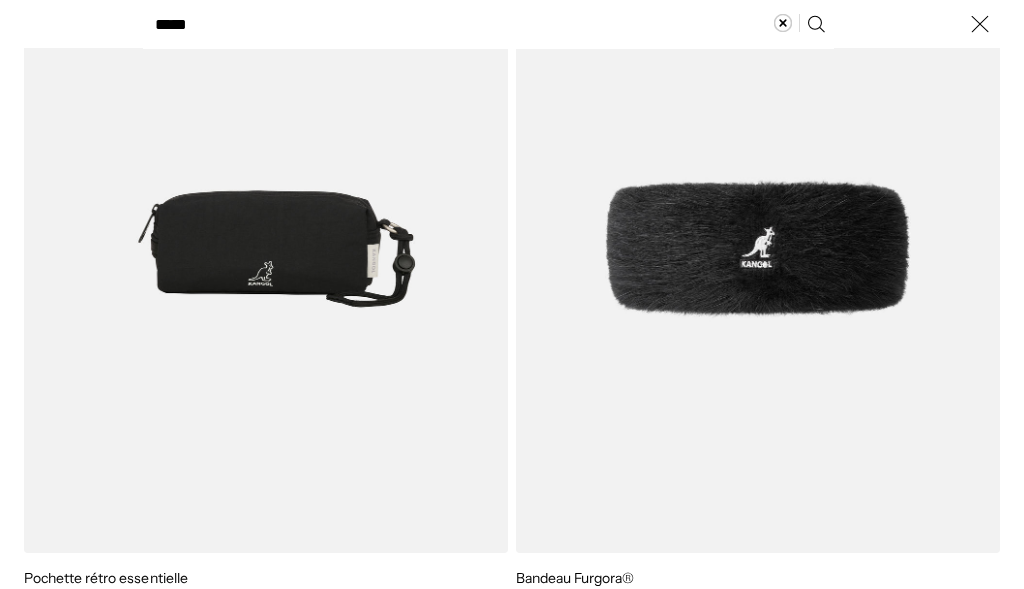 click 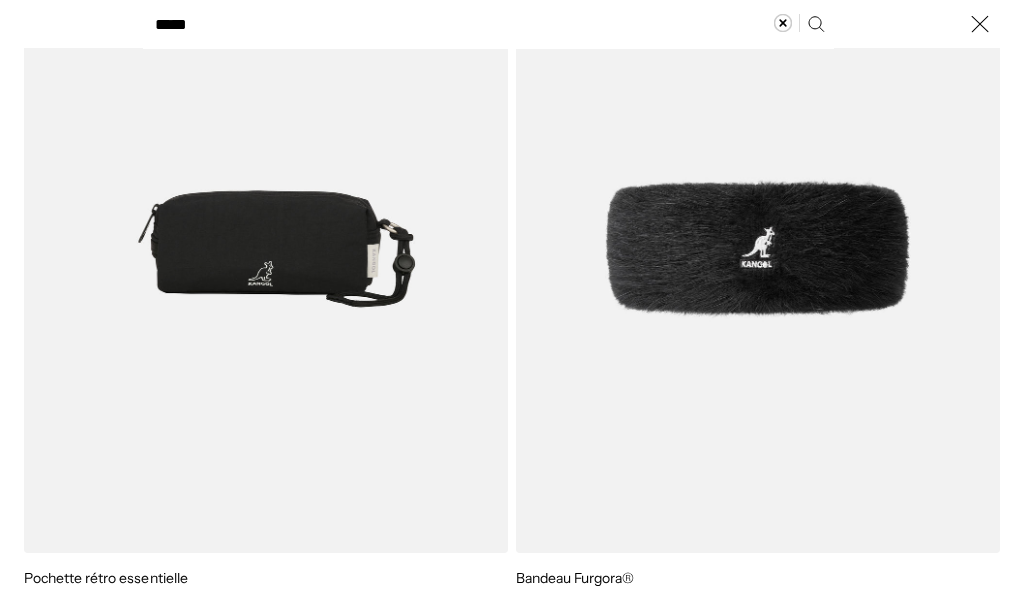 click on "*****" at bounding box center [488, 24] 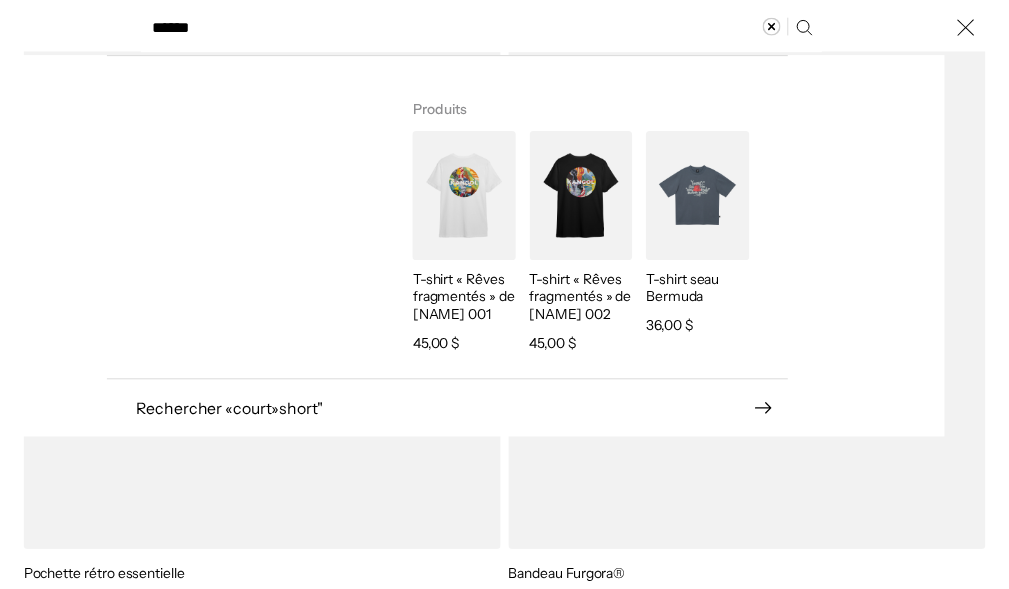 scroll, scrollTop: 0, scrollLeft: 0, axis: both 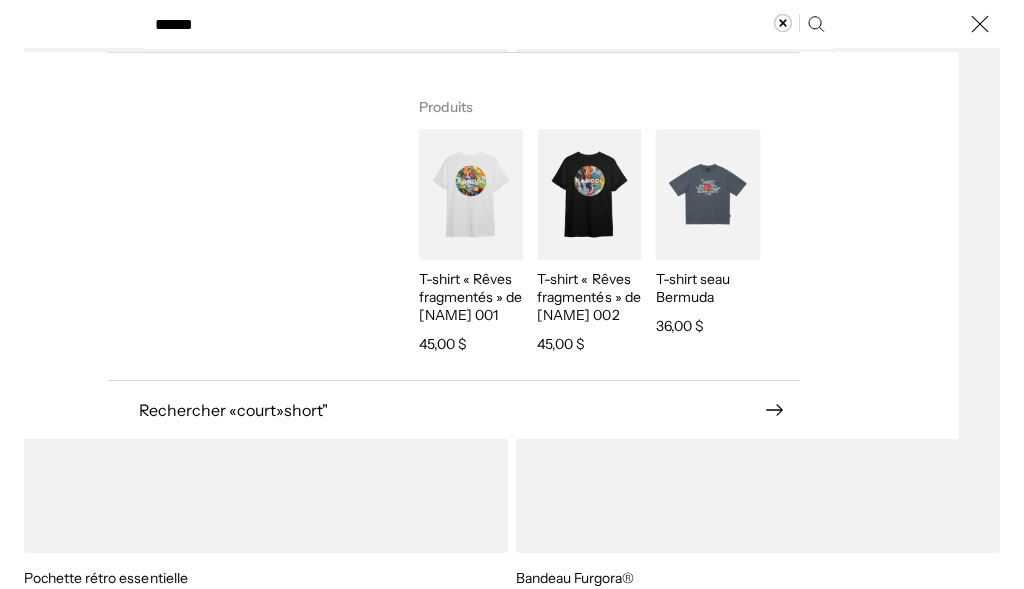 type on "*****" 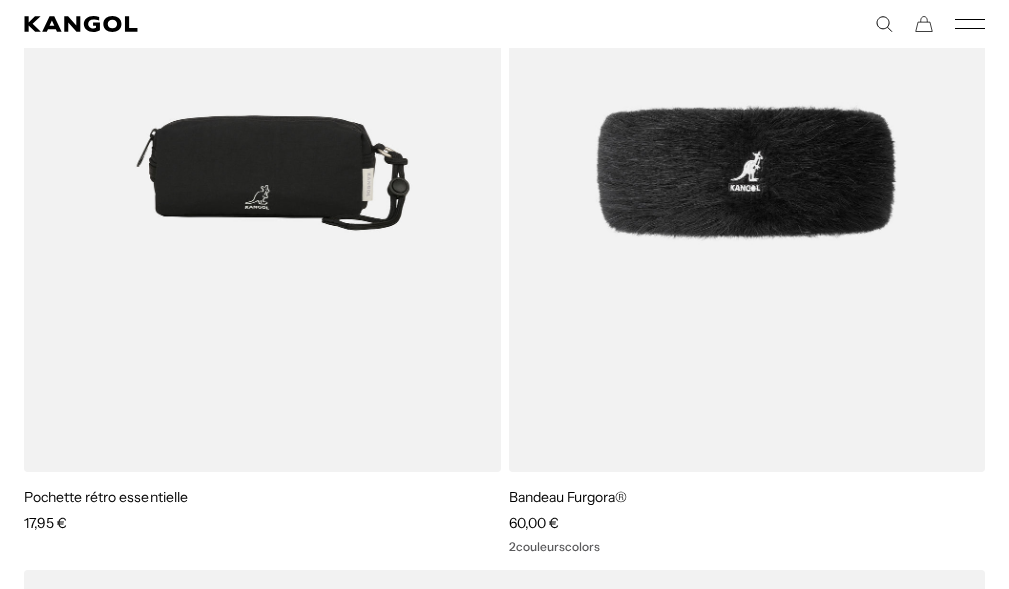 scroll, scrollTop: 0, scrollLeft: 412, axis: horizontal 